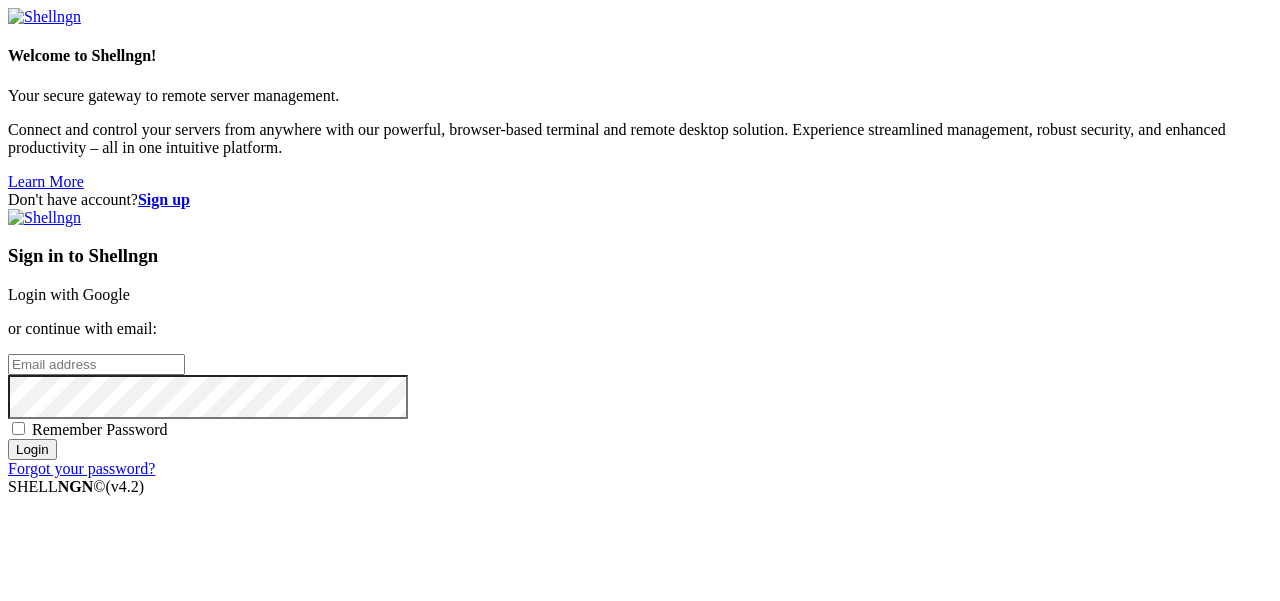 scroll, scrollTop: 0, scrollLeft: 0, axis: both 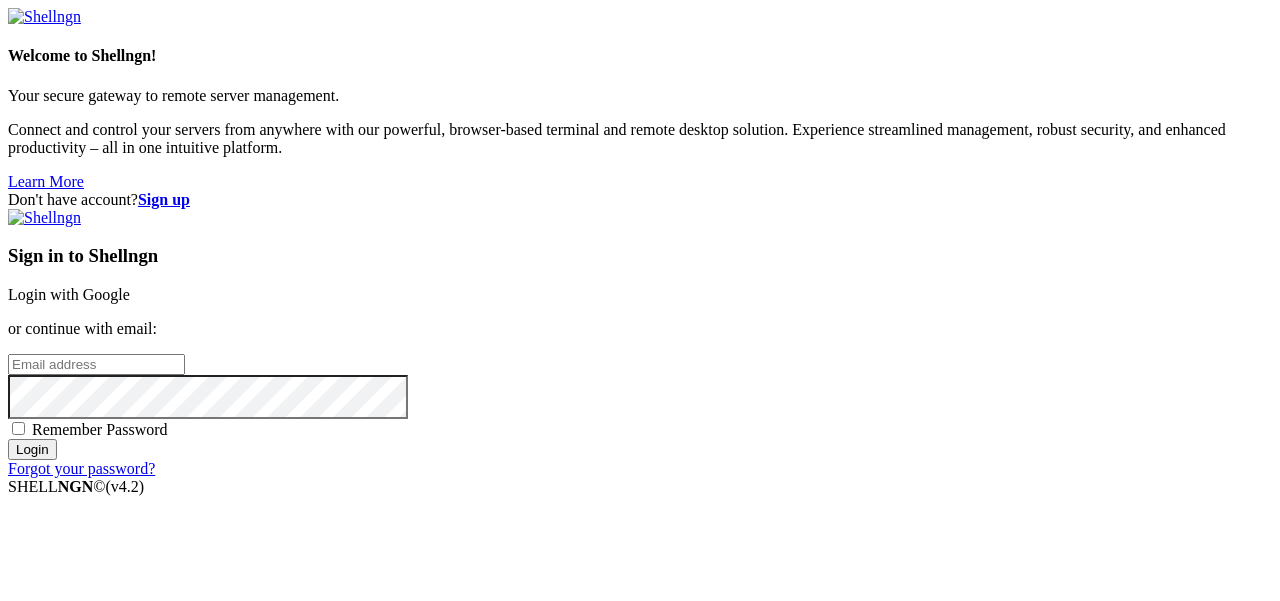 click on "Login with Google" at bounding box center [69, 294] 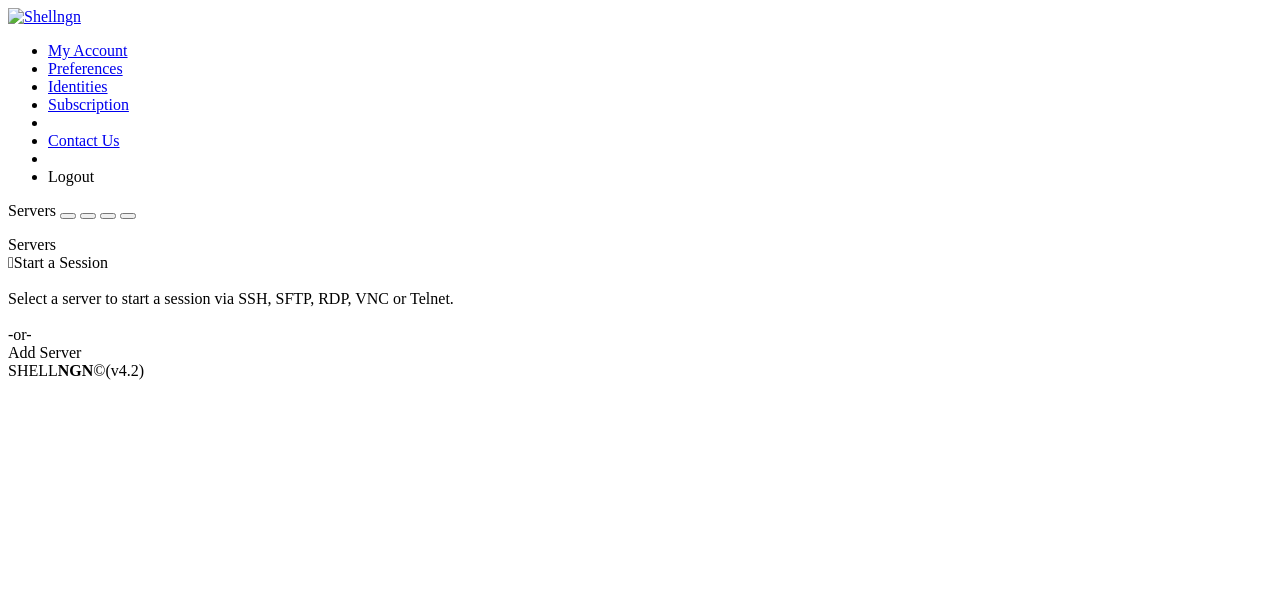 click at bounding box center (8, 42) 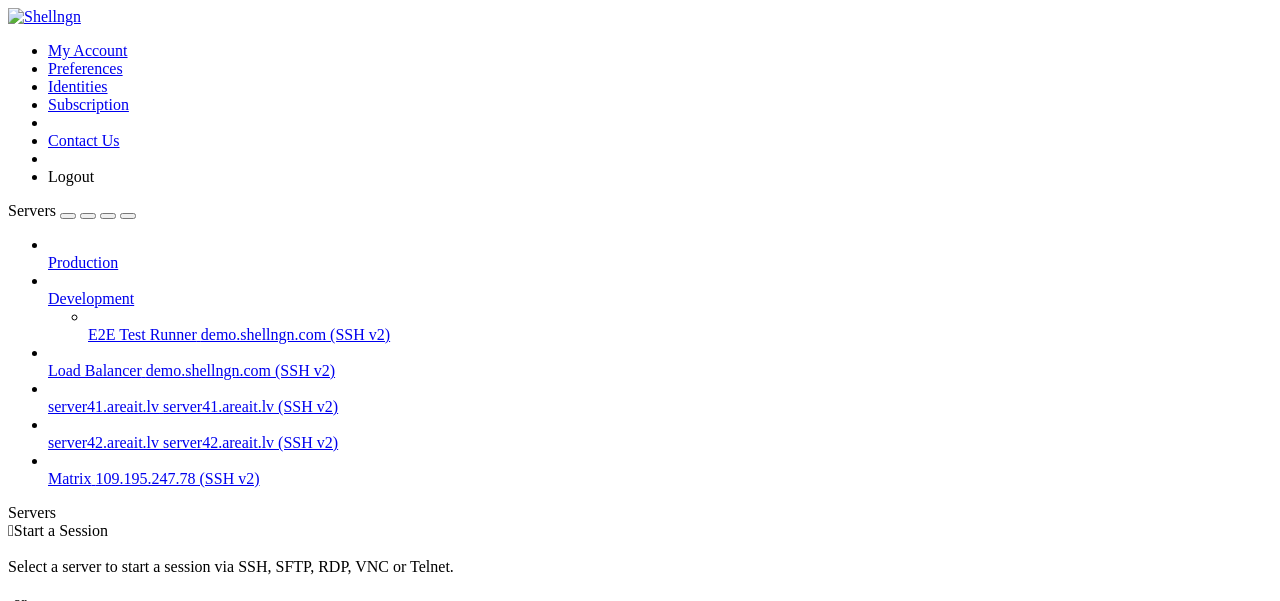 click on "Production   Development   E2E Test Runner
demo.shellngn.com (SSH v2)
Load Balancer
demo.shellngn.com (SSH v2)
server41.areait.lv
server41.areait.lv (SSH v2)
server42.areait.lv
server42.areait.lv (SSH v2)
Matrix
[IP_ADDRESS] (SSH v2)" at bounding box center [640, 362] 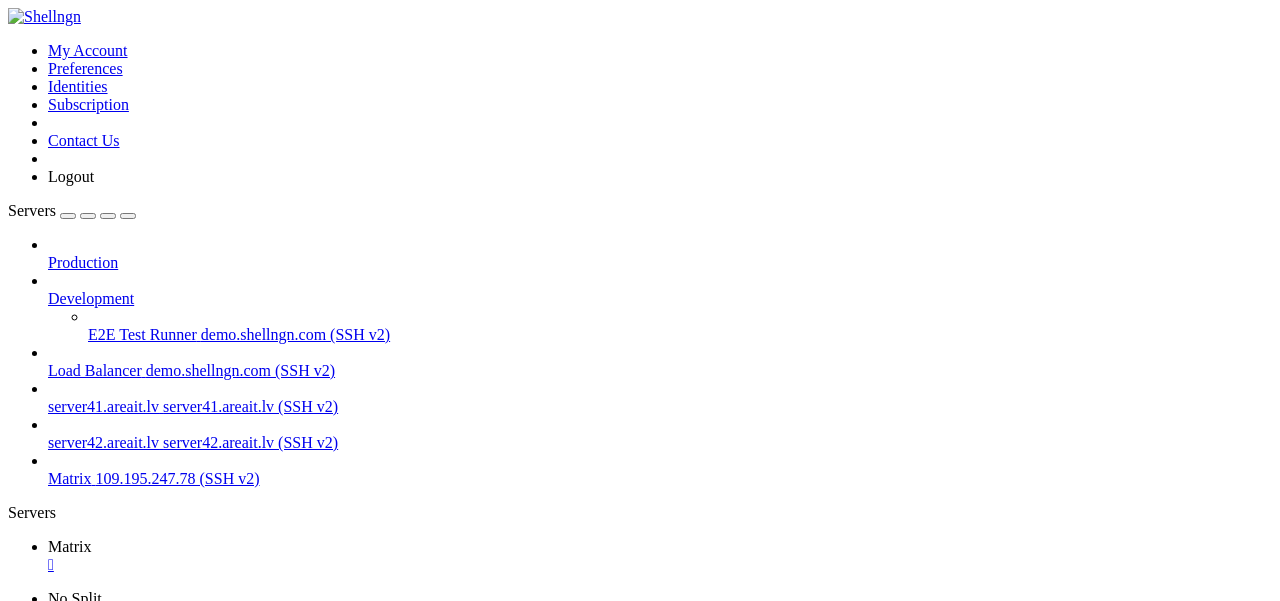 scroll, scrollTop: 0, scrollLeft: 0, axis: both 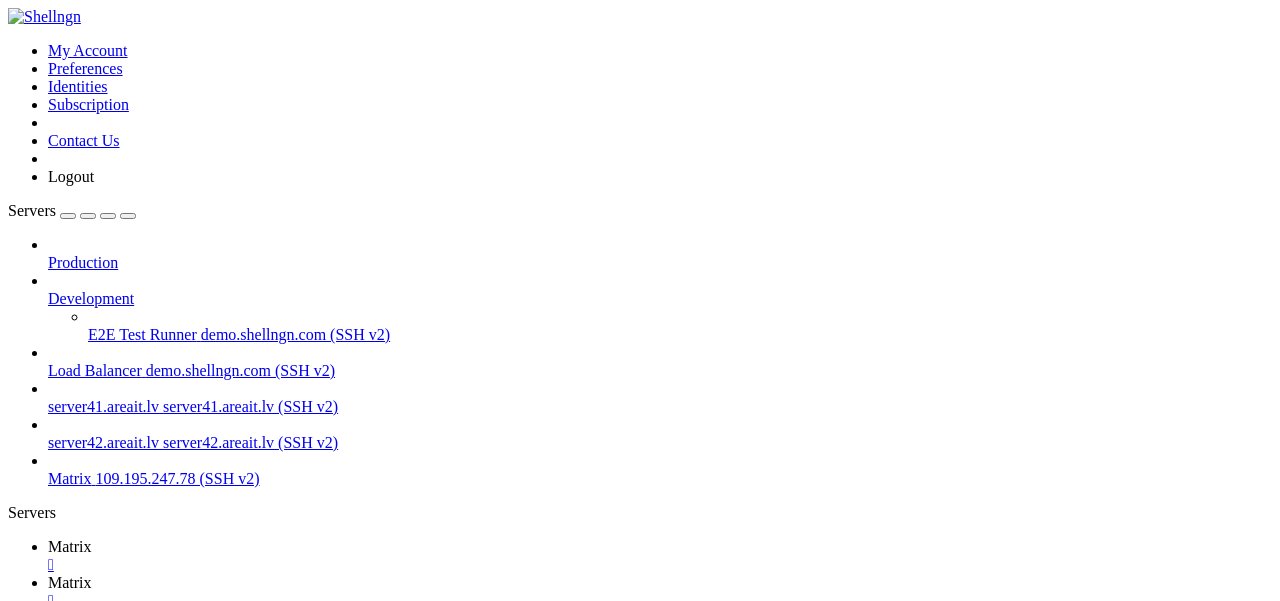 click at bounding box center (16, 979) 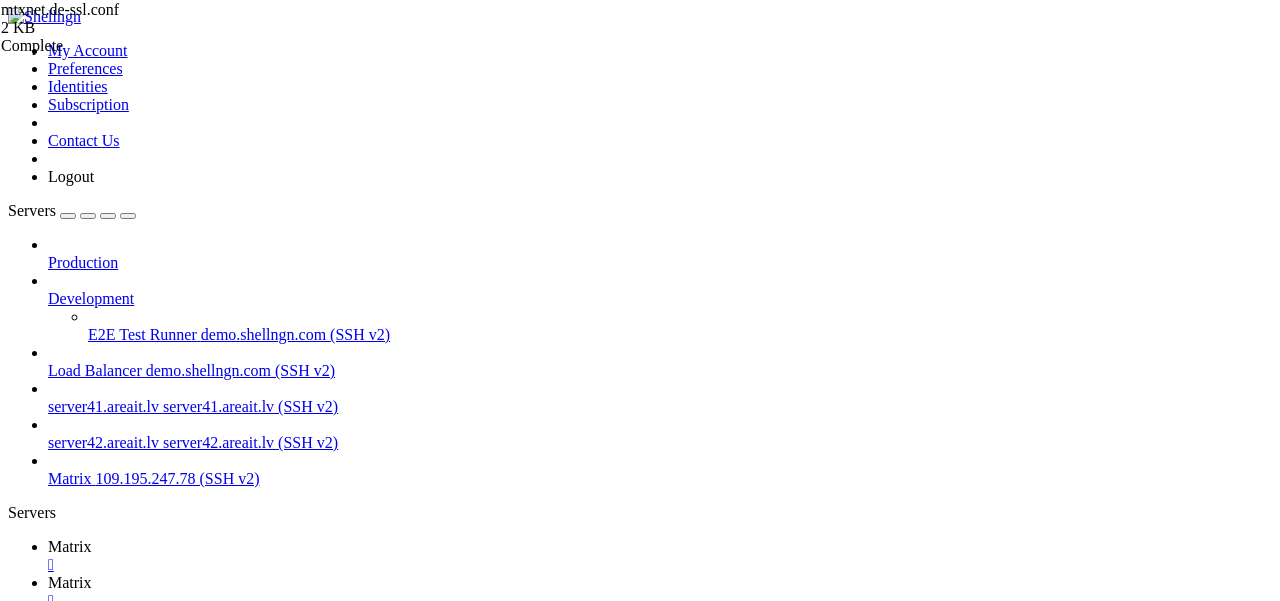 scroll, scrollTop: 0, scrollLeft: 0, axis: both 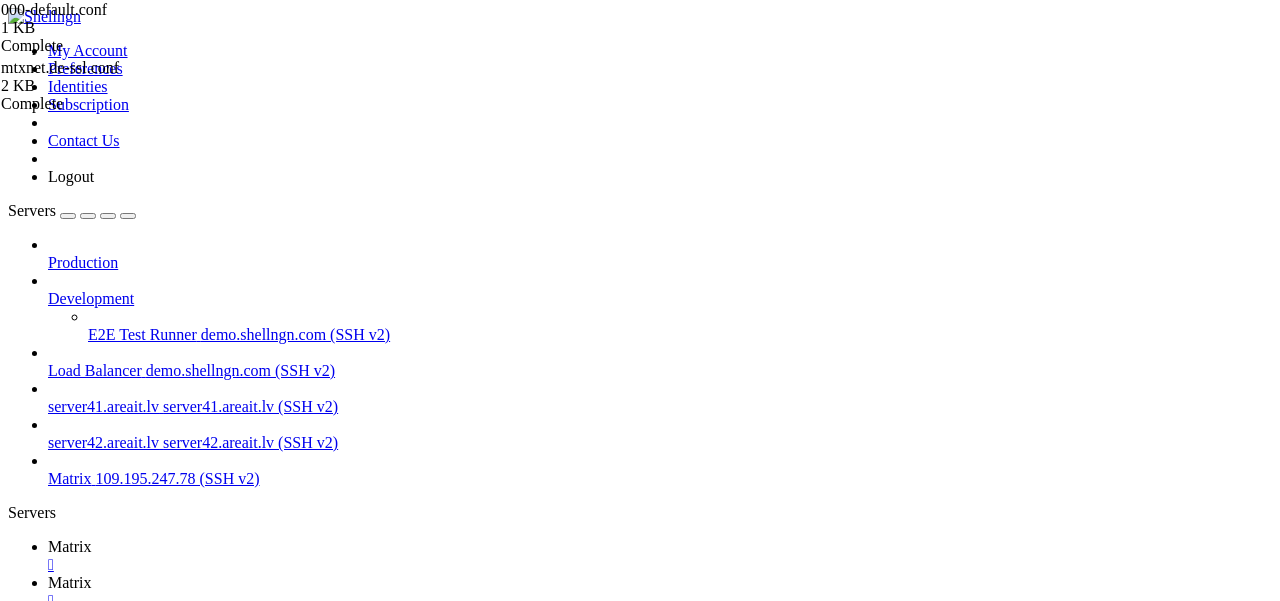 click at bounding box center (56, 1576) 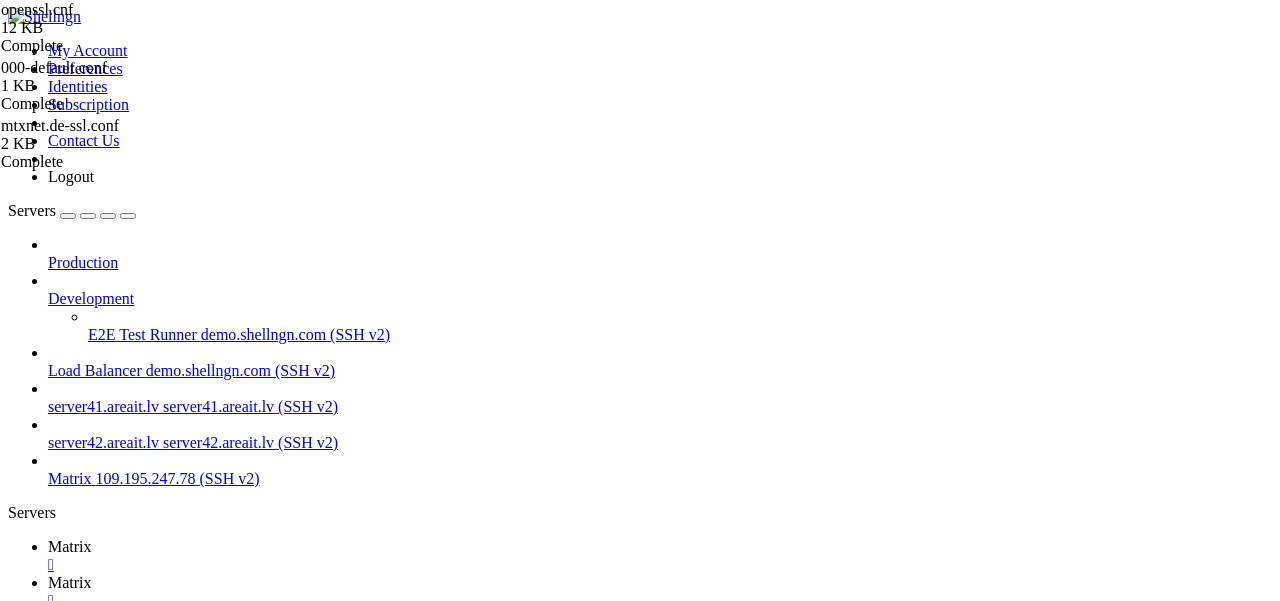 scroll, scrollTop: 4291, scrollLeft: 0, axis: vertical 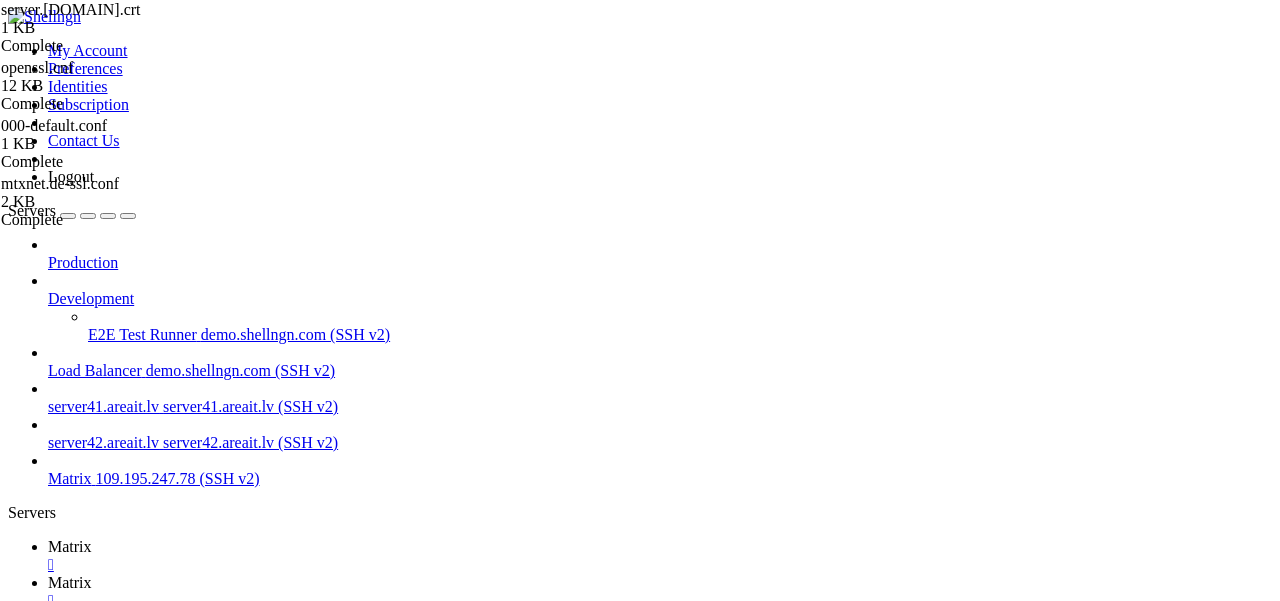 drag, startPoint x: 536, startPoint y: 64, endPoint x: 258, endPoint y: 64, distance: 278 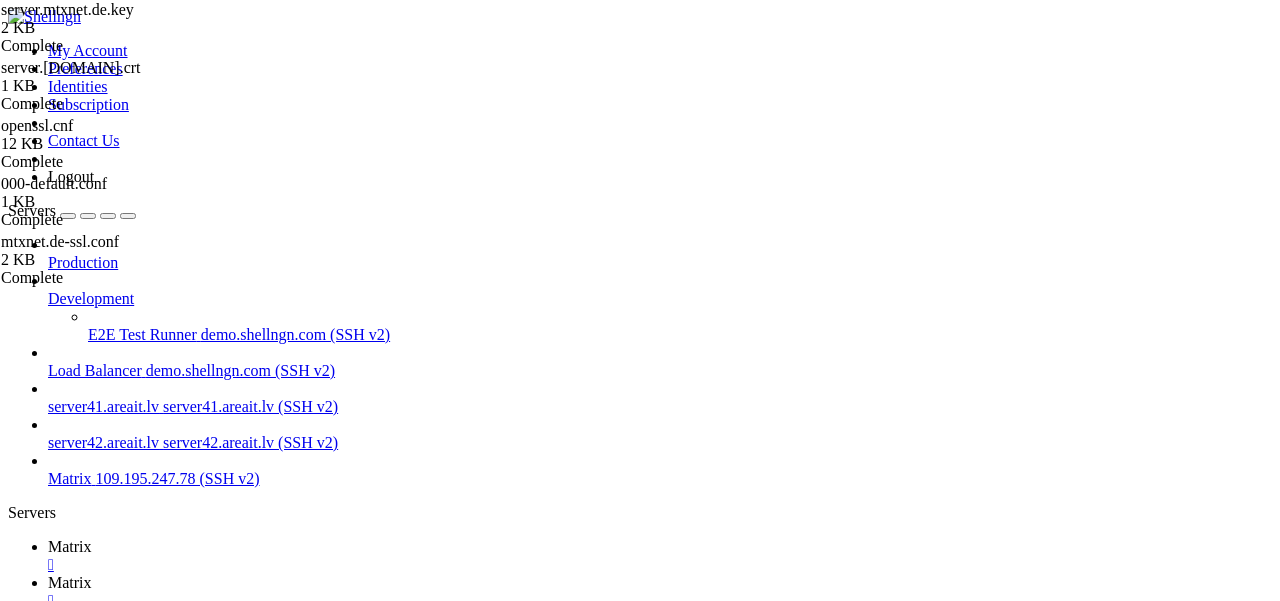 click at bounding box center [56, 1576] 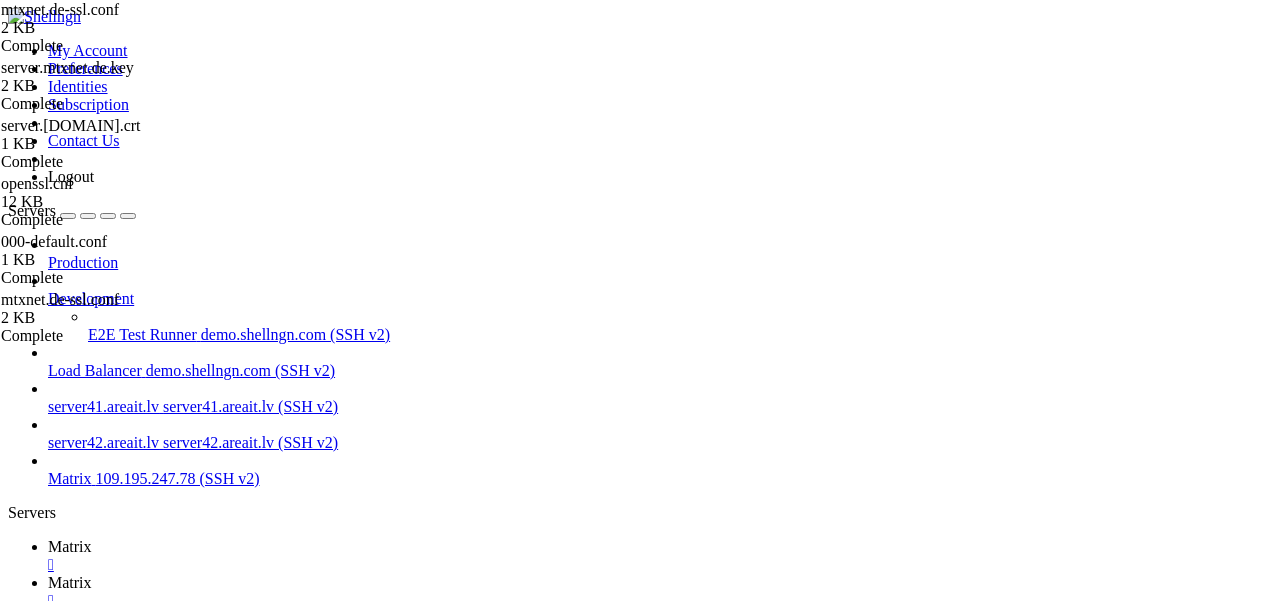 scroll, scrollTop: 264, scrollLeft: 0, axis: vertical 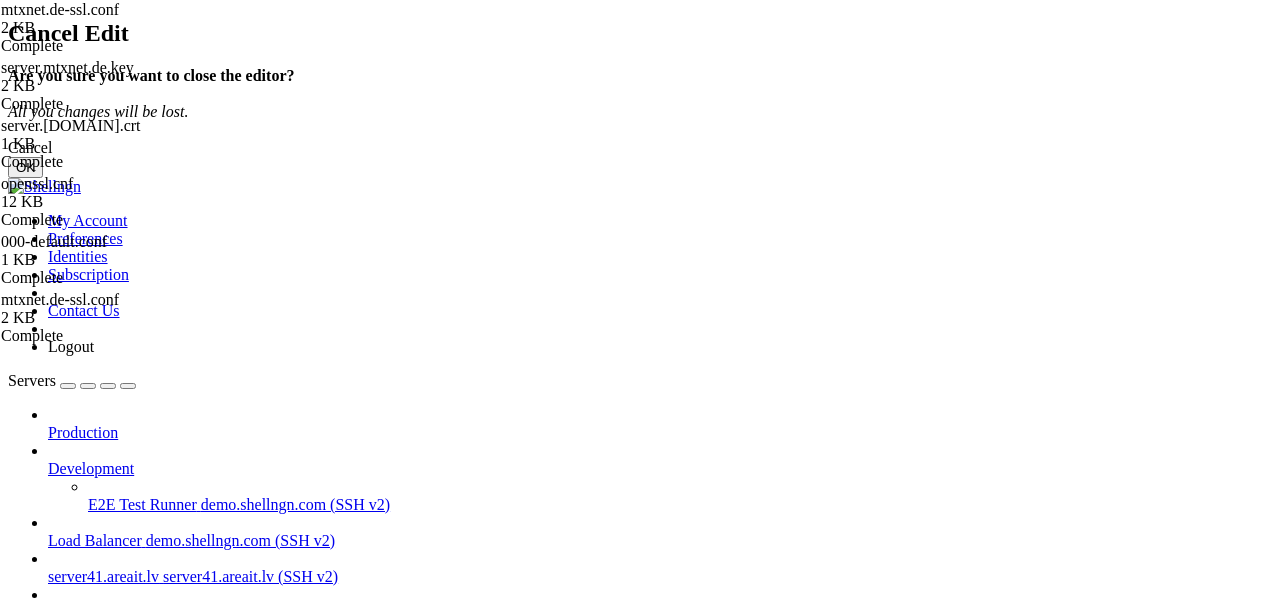 click on "OK" at bounding box center (25, 167) 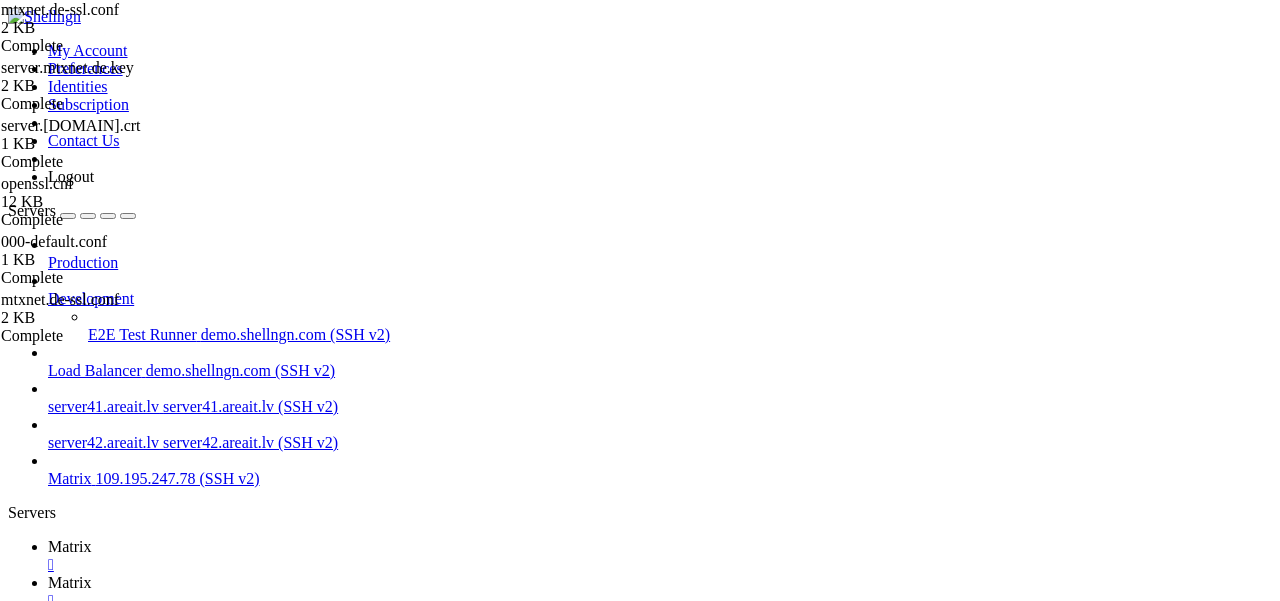 click at bounding box center [980, 1067] 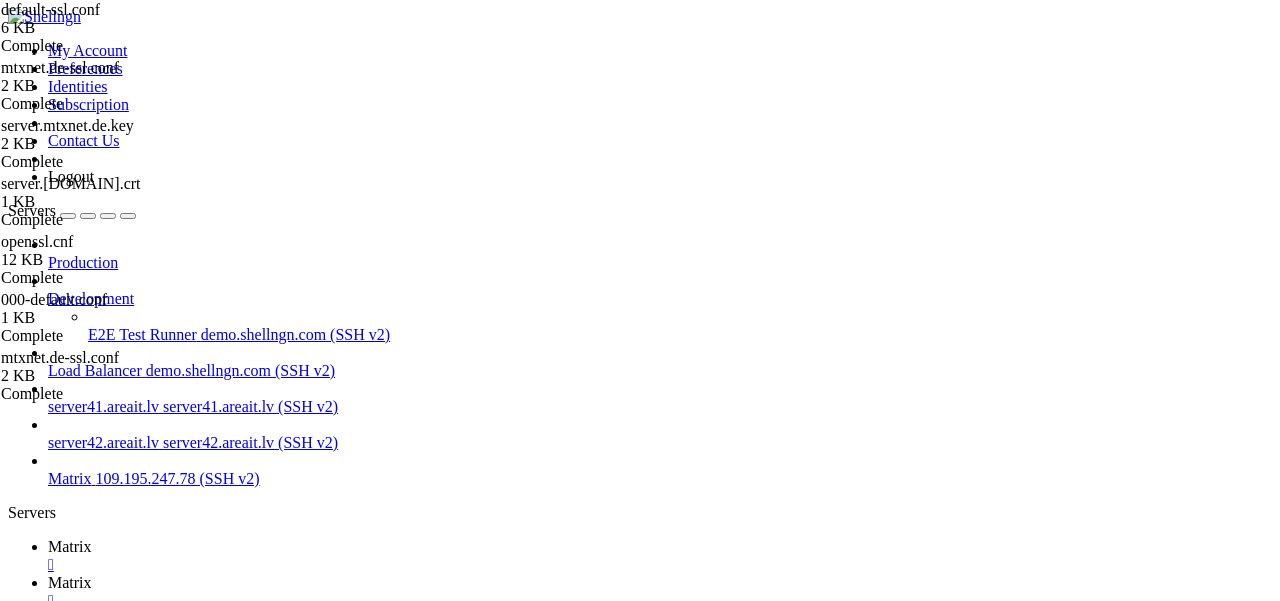 scroll, scrollTop: 271, scrollLeft: 0, axis: vertical 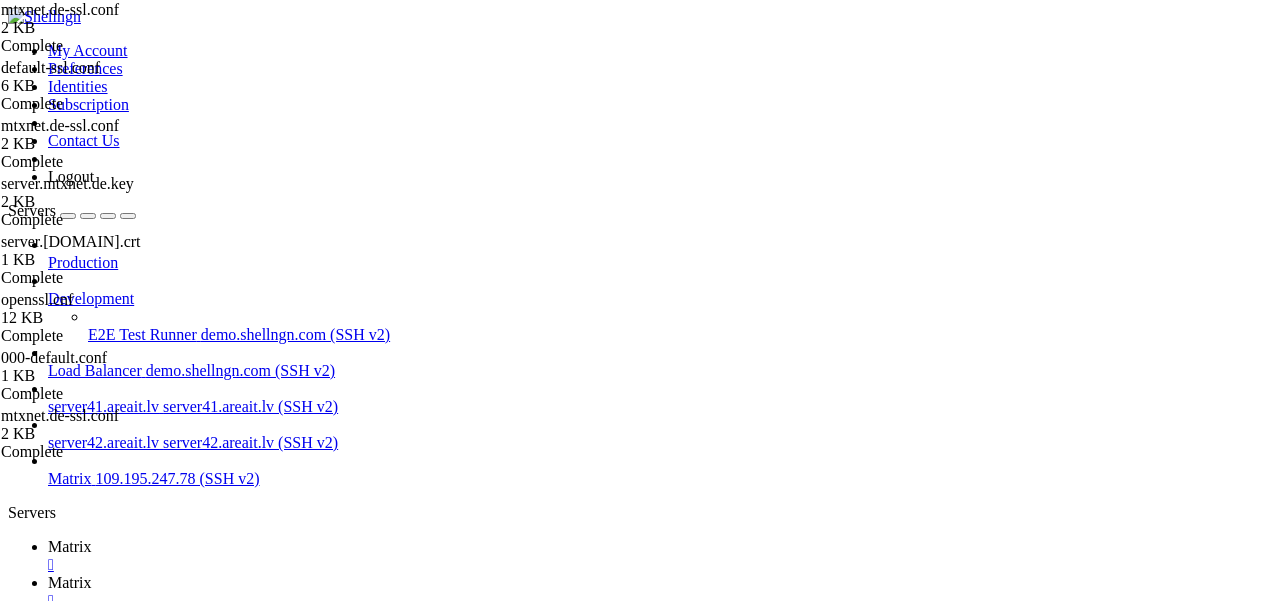 drag, startPoint x: 445, startPoint y: 192, endPoint x: 380, endPoint y: 192, distance: 65 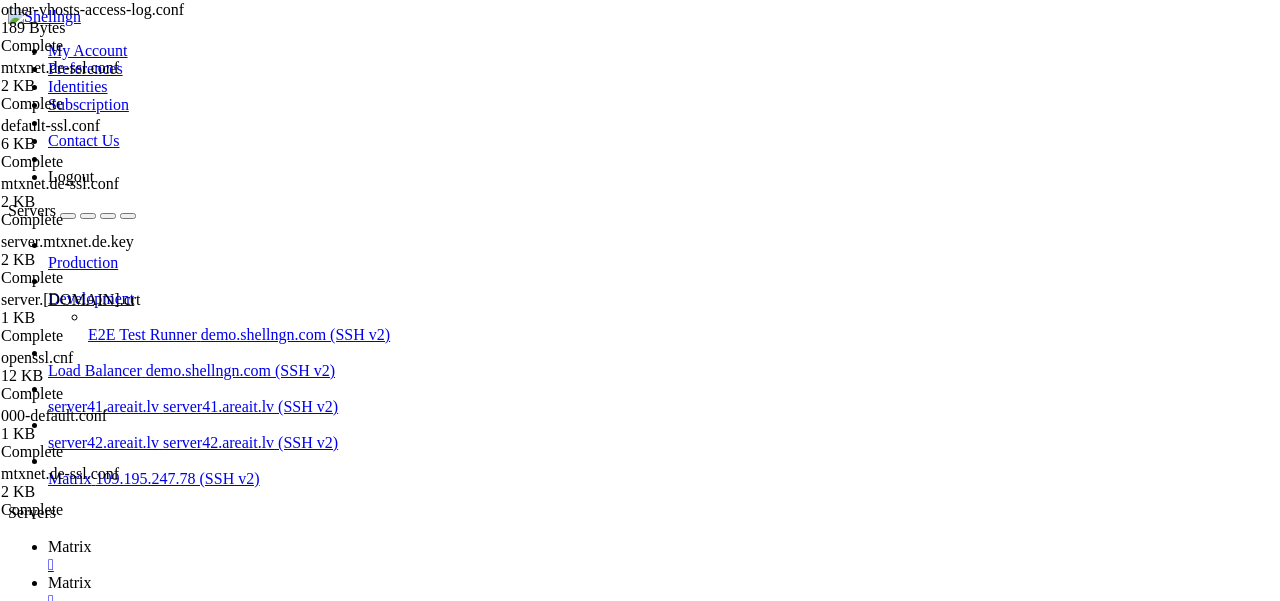click at bounding box center (56, 1576) 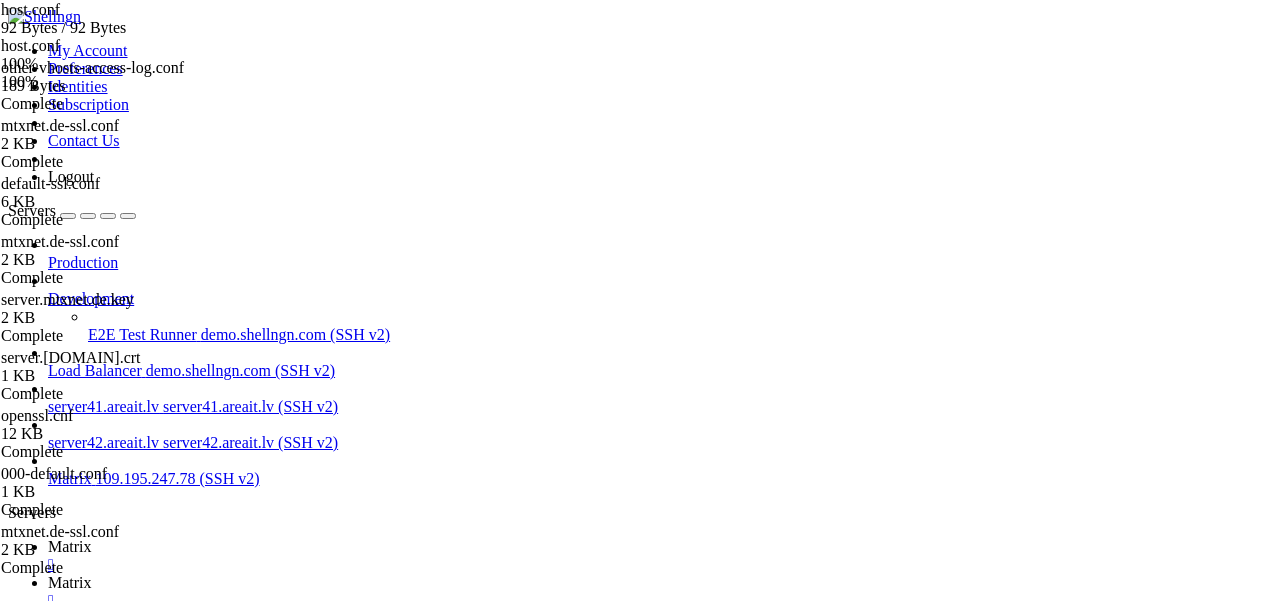 scroll, scrollTop: 5651, scrollLeft: 0, axis: vertical 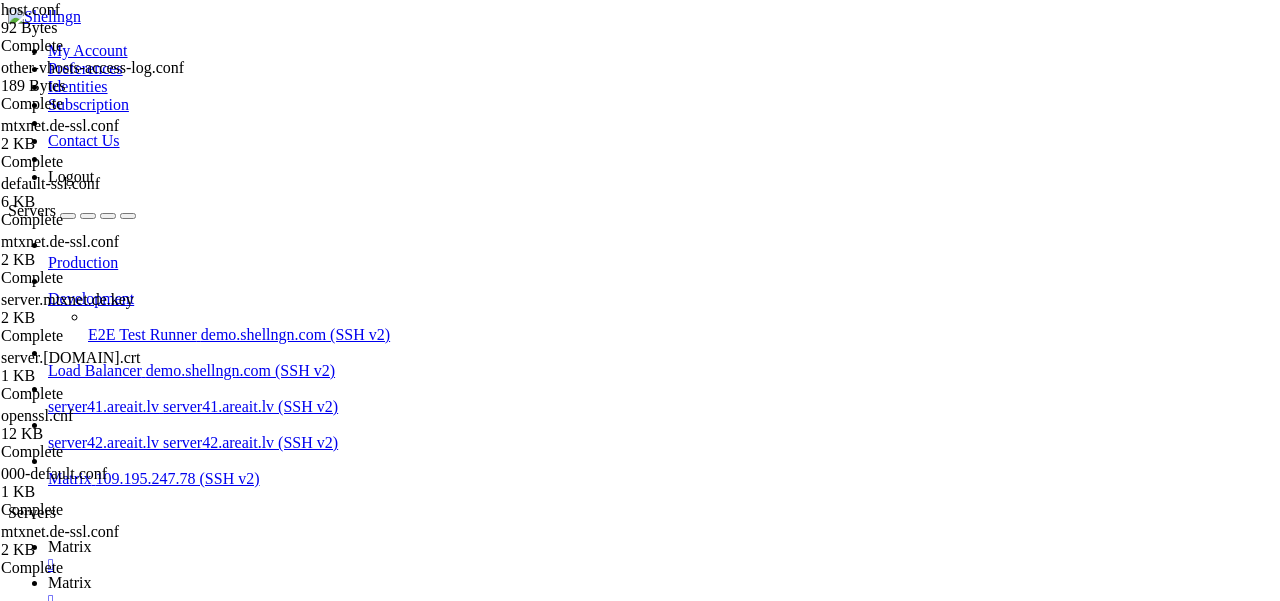 click at bounding box center (56, 1576) 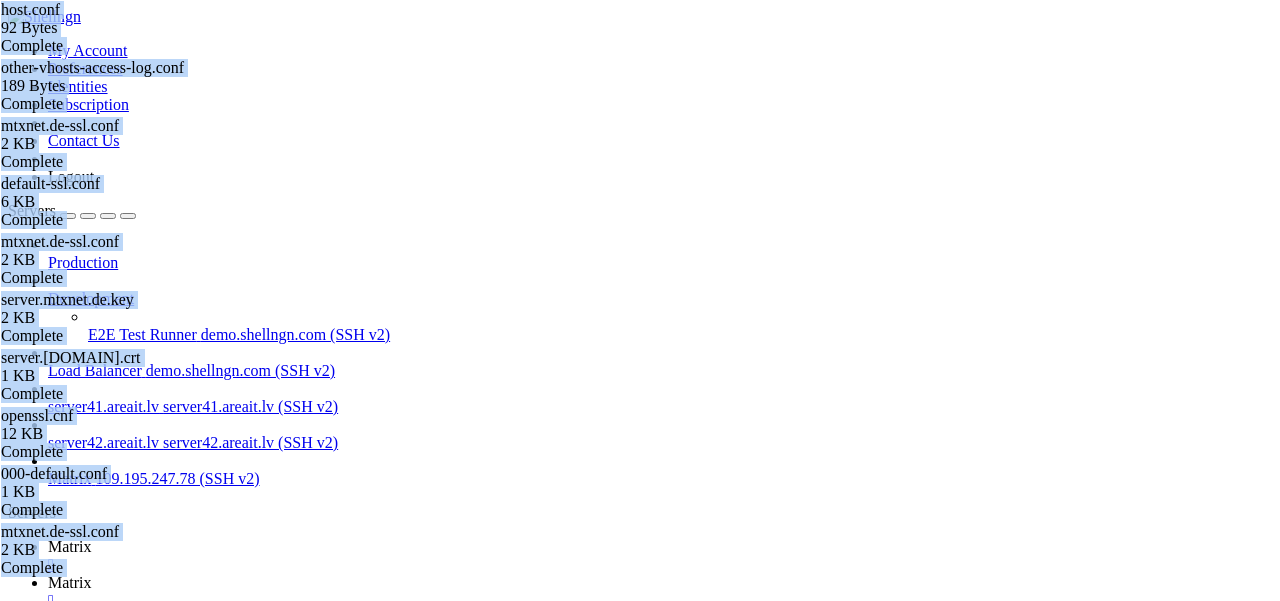 scroll, scrollTop: 5756, scrollLeft: 0, axis: vertical 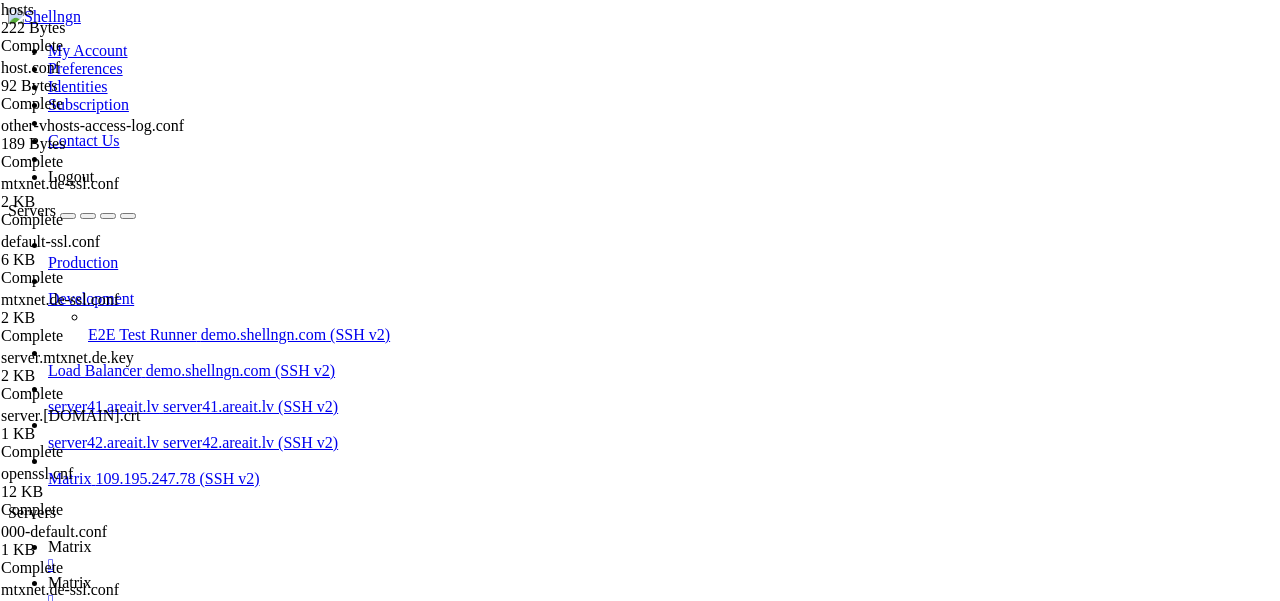 click at bounding box center [56, 1576] 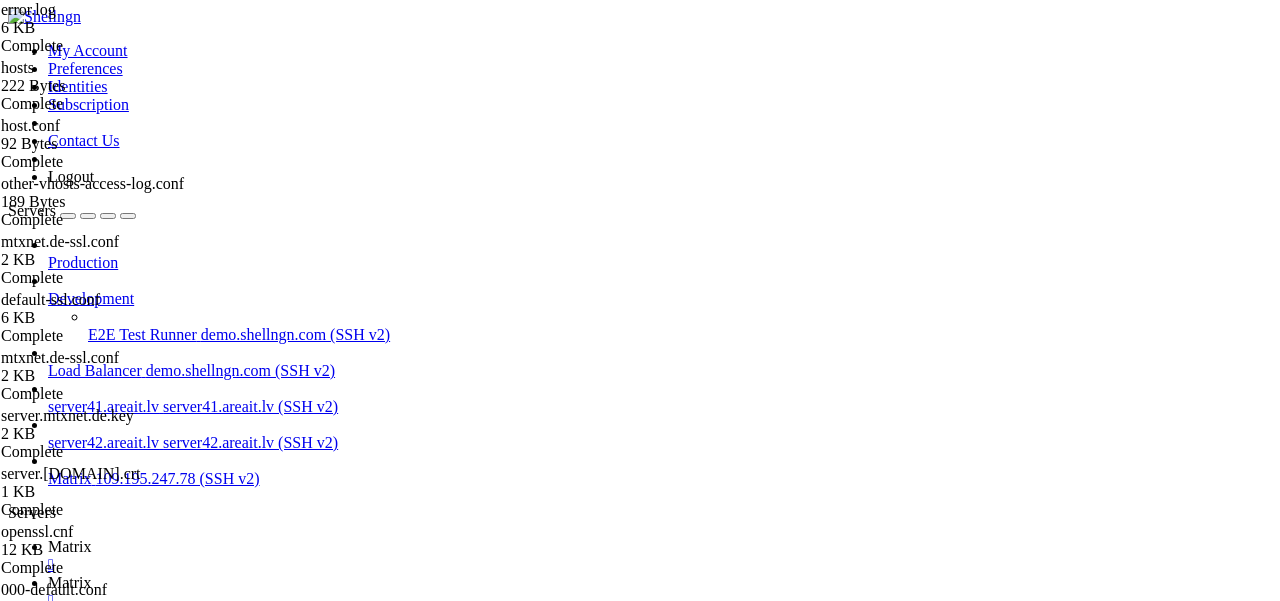 scroll, scrollTop: 180, scrollLeft: 0, axis: vertical 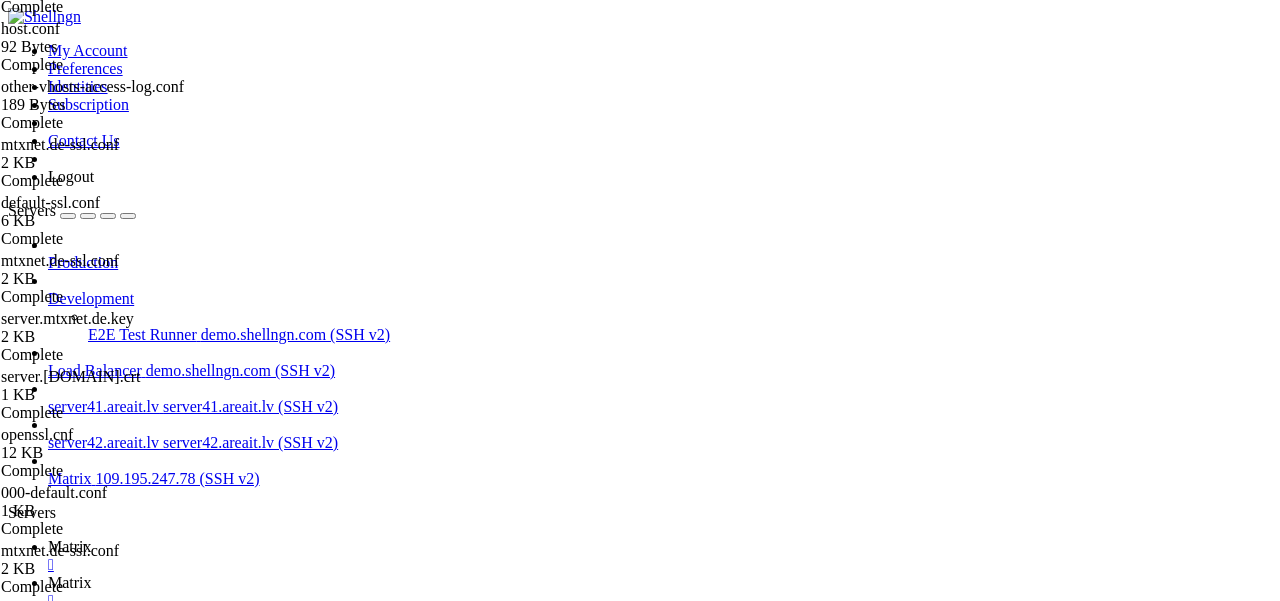 click on "Matrix
" at bounding box center (660, 556) 